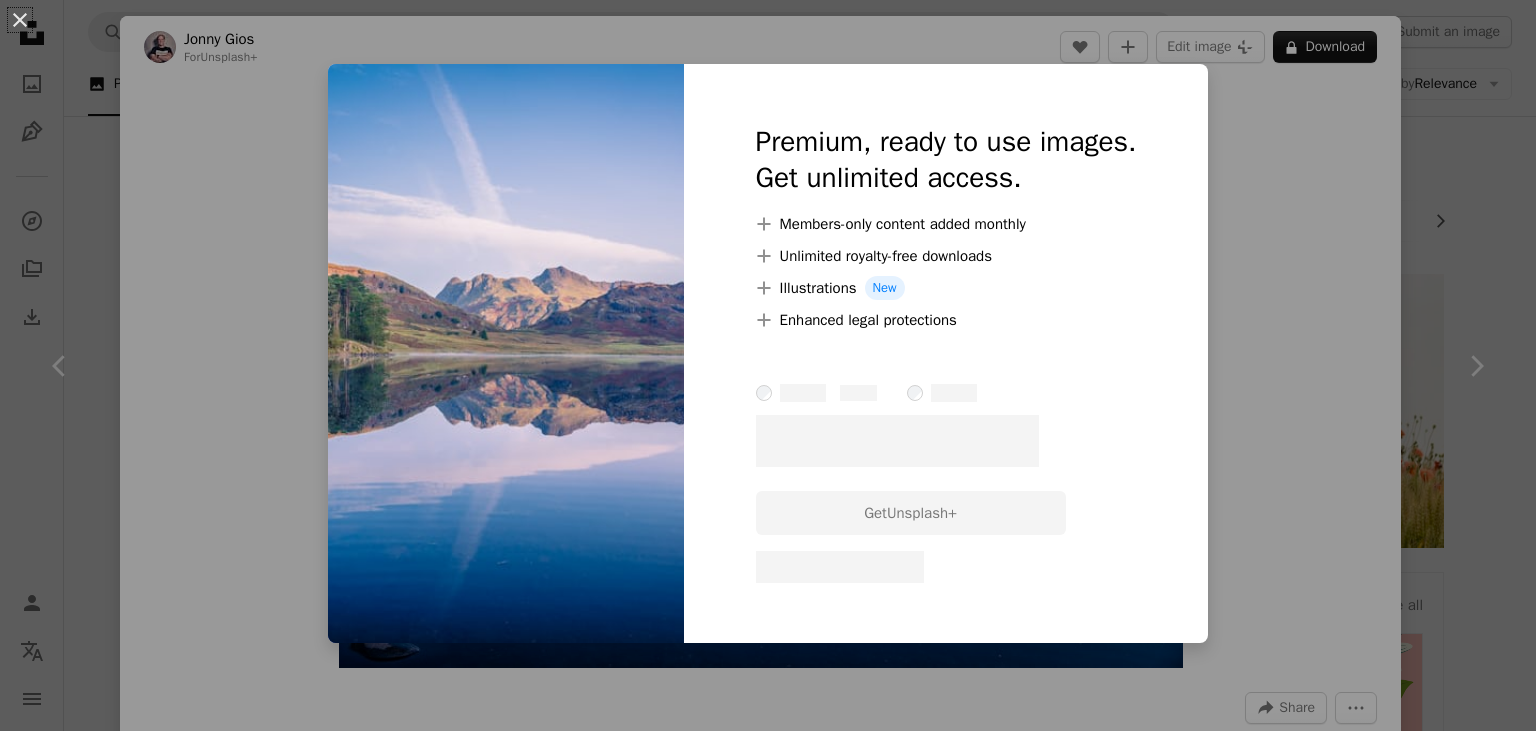 scroll, scrollTop: 1373, scrollLeft: 0, axis: vertical 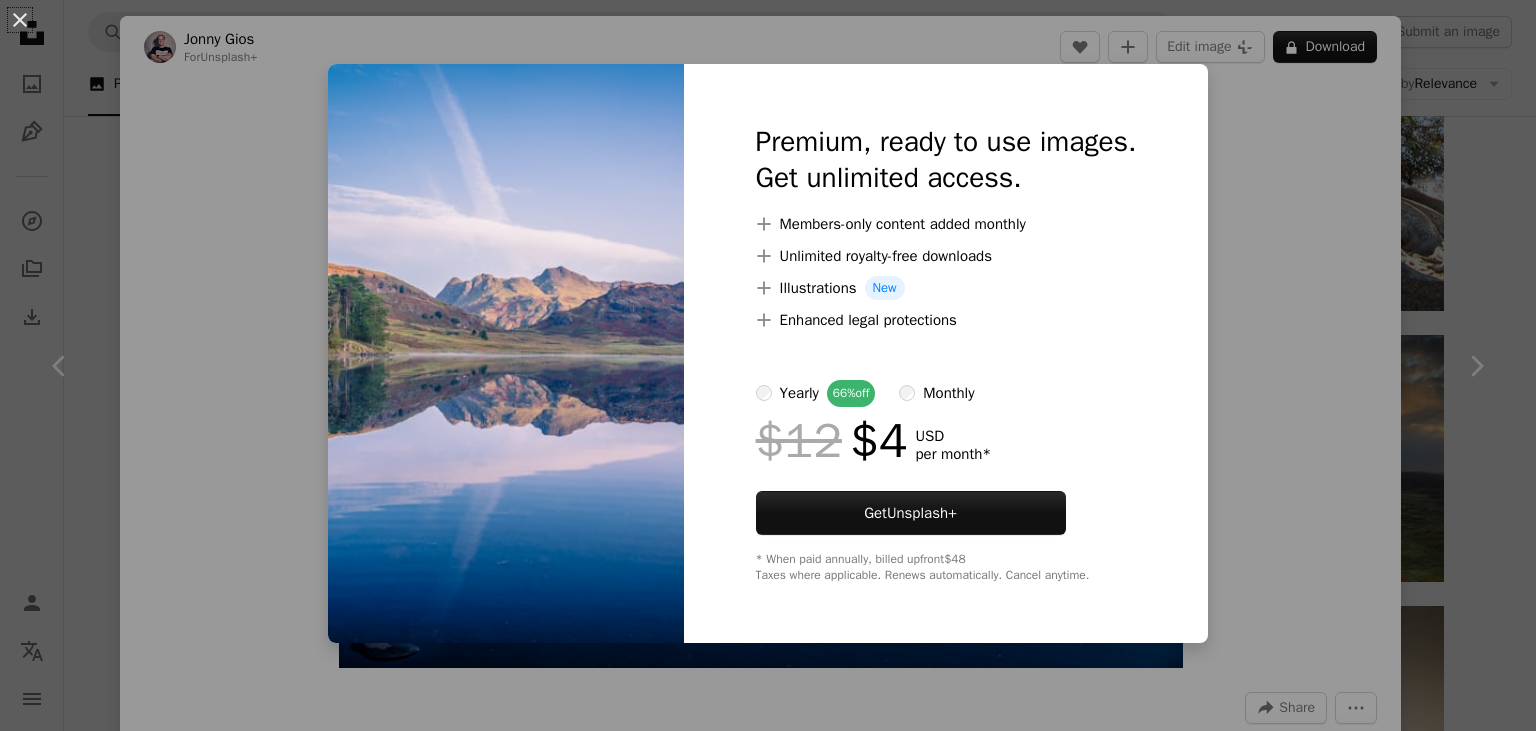 click on "An X shape Premium, ready to use images. Get unlimited access. A plus sign Members-only content added monthly A plus sign Unlimited royalty-free downloads A plus sign Illustrations  New A plus sign Enhanced legal protections yearly 66%  off monthly $12   $4 USD per month * Get  Unsplash+ * When paid annually, billed upfront  $48 Taxes where applicable. Renews automatically. Cancel anytime." at bounding box center (768, 365) 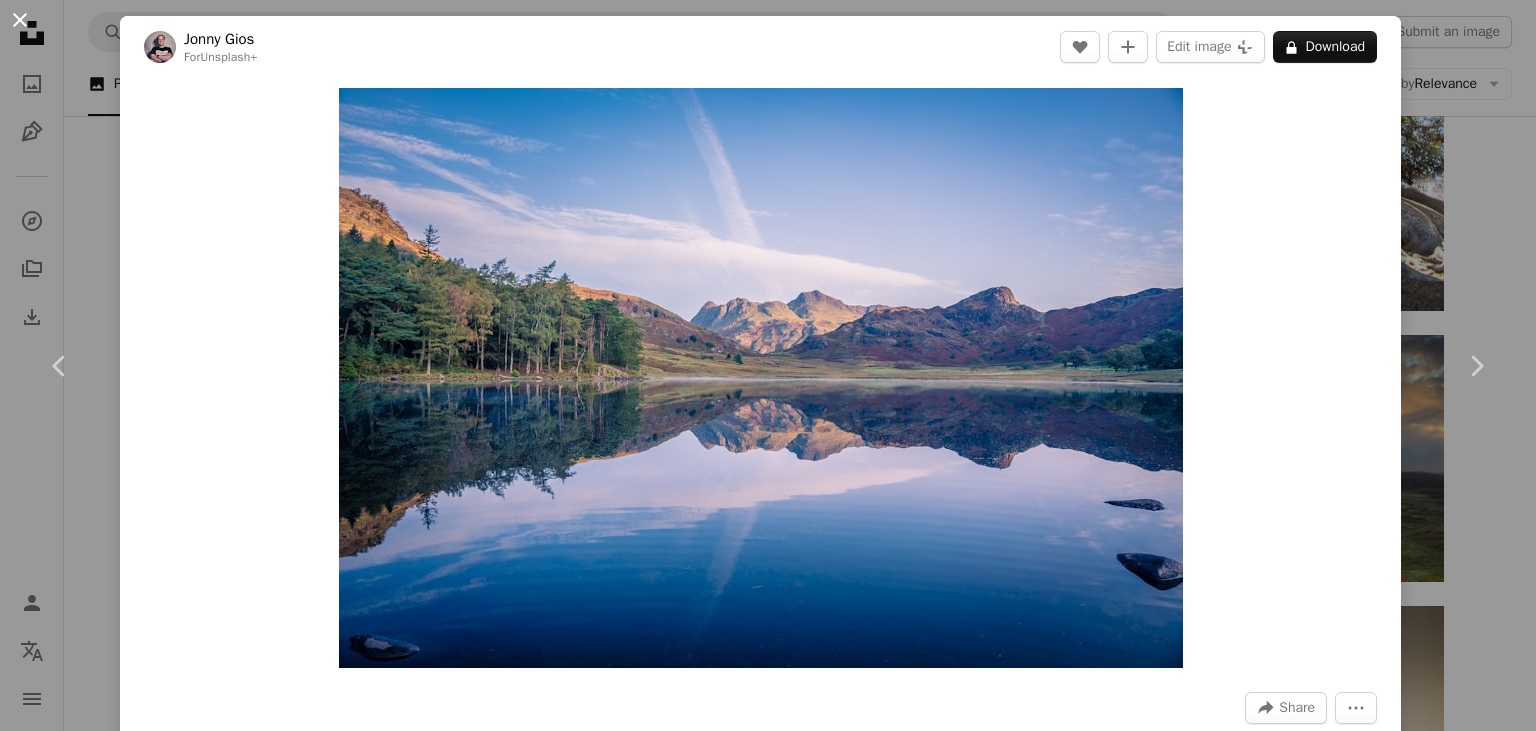 click on "An X shape" at bounding box center (20, 20) 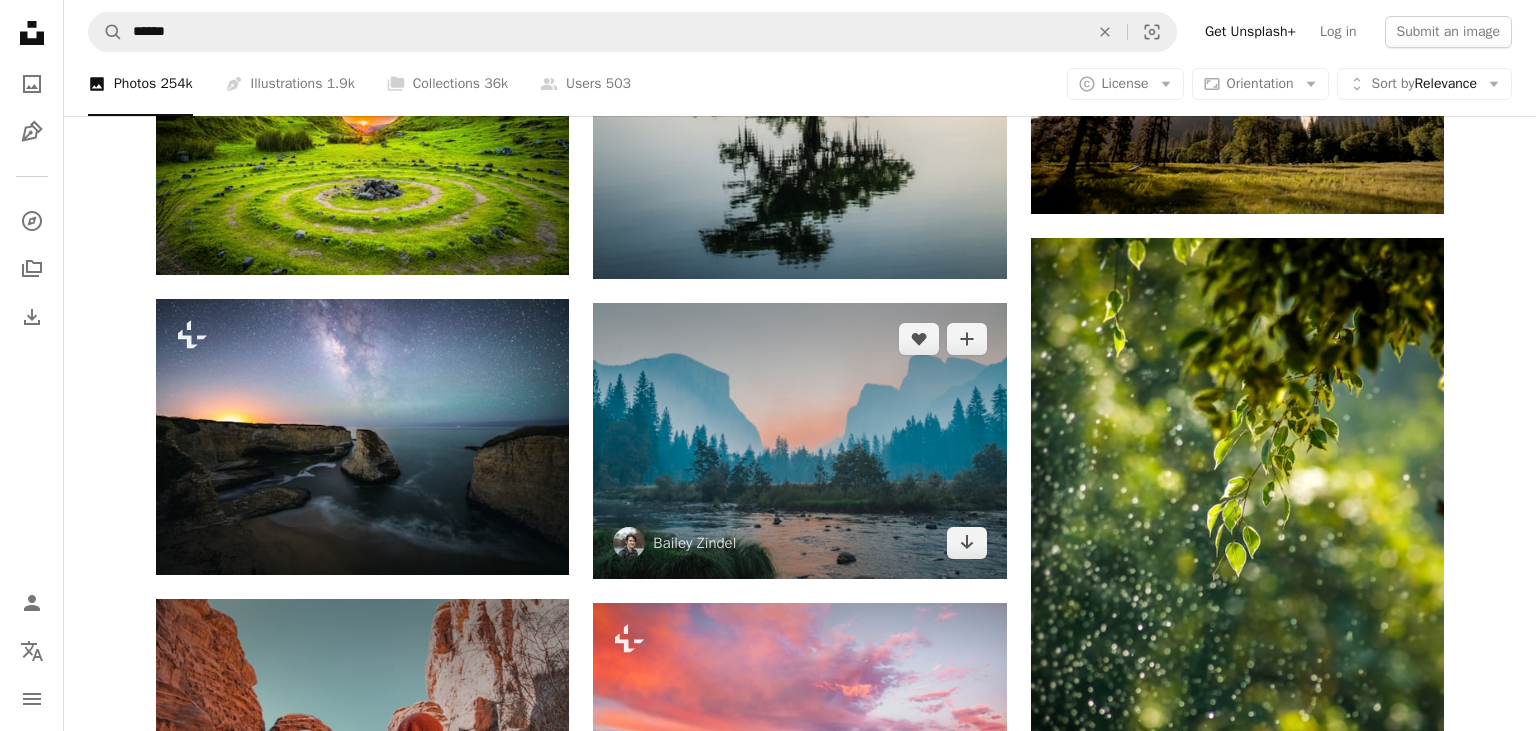 scroll, scrollTop: 3907, scrollLeft: 0, axis: vertical 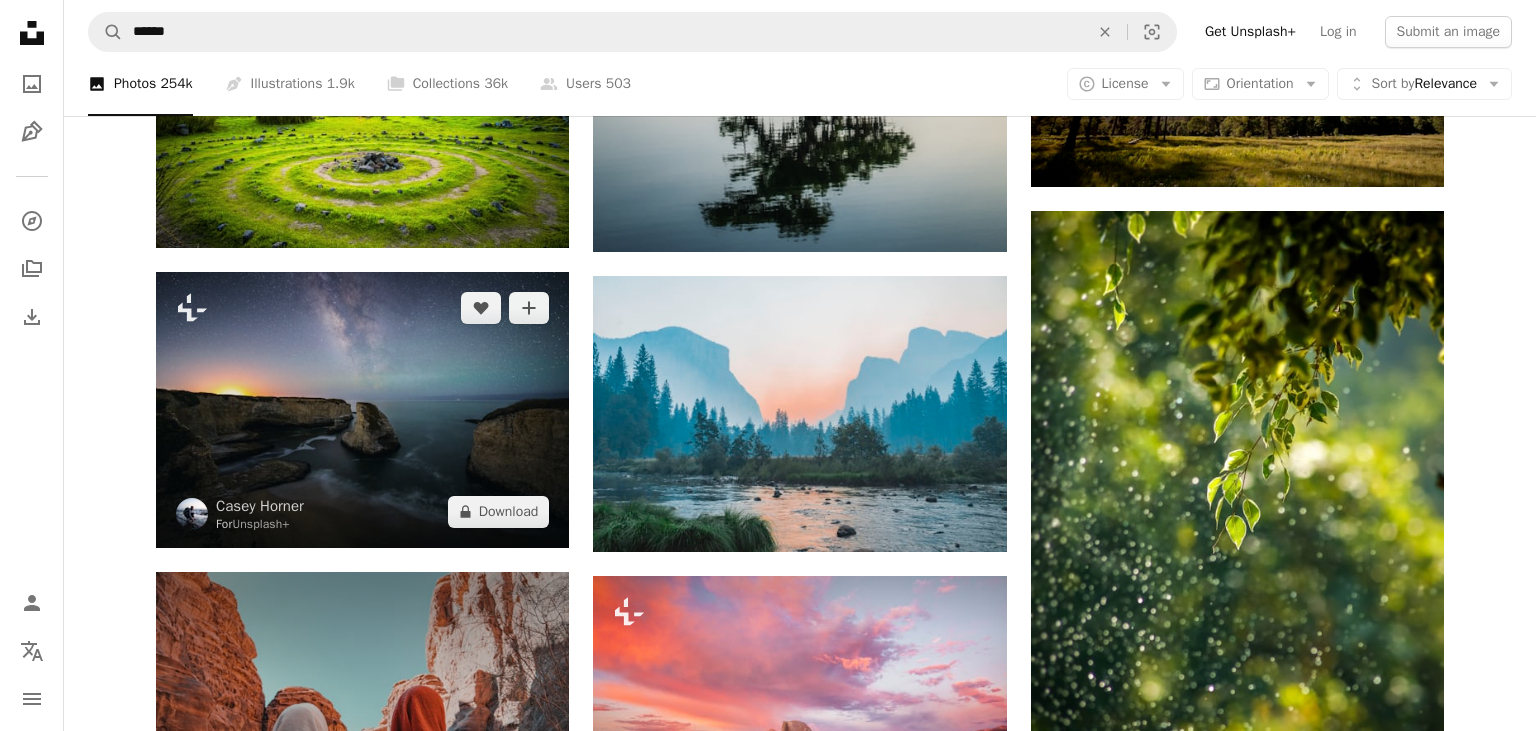 click at bounding box center (362, 409) 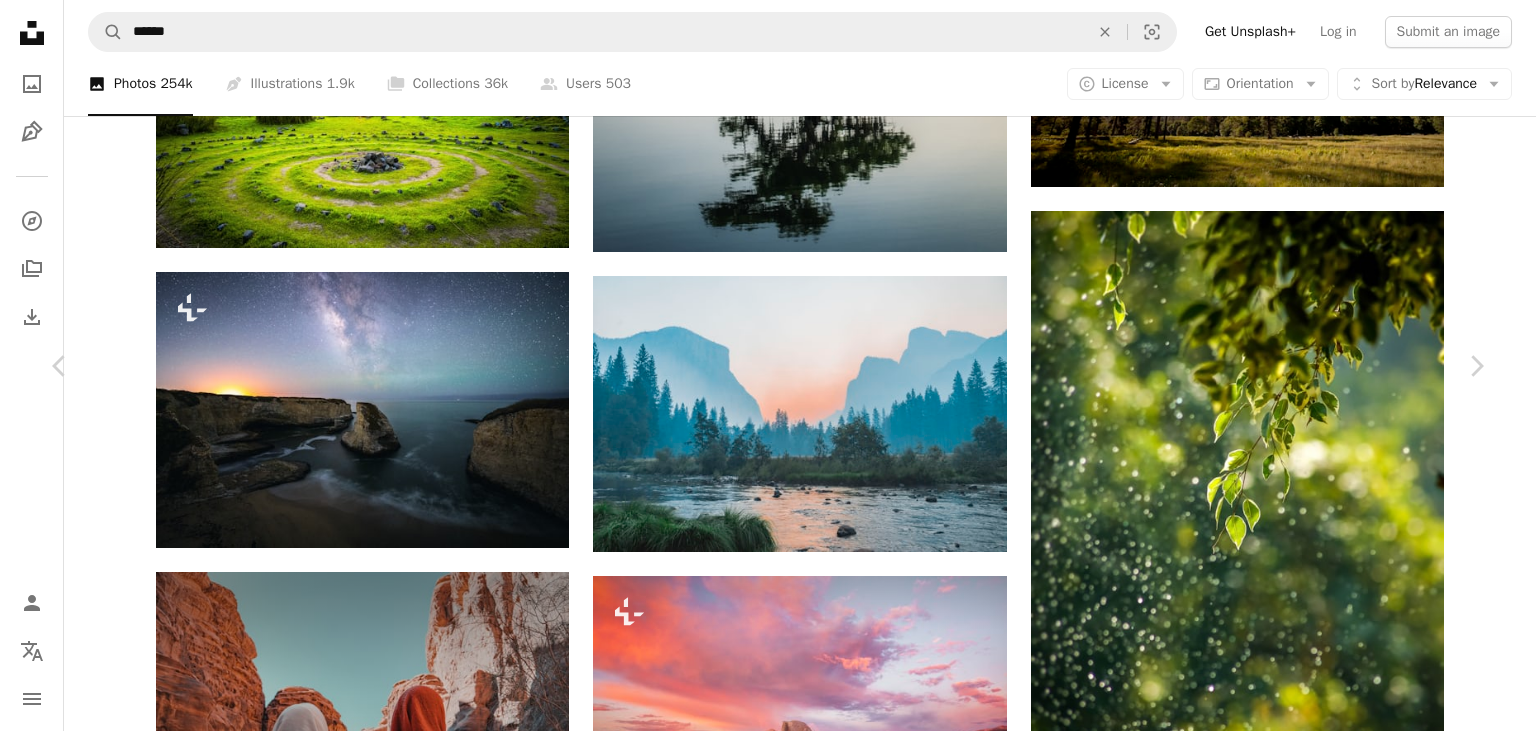 click on "An X shape" at bounding box center (20, 20) 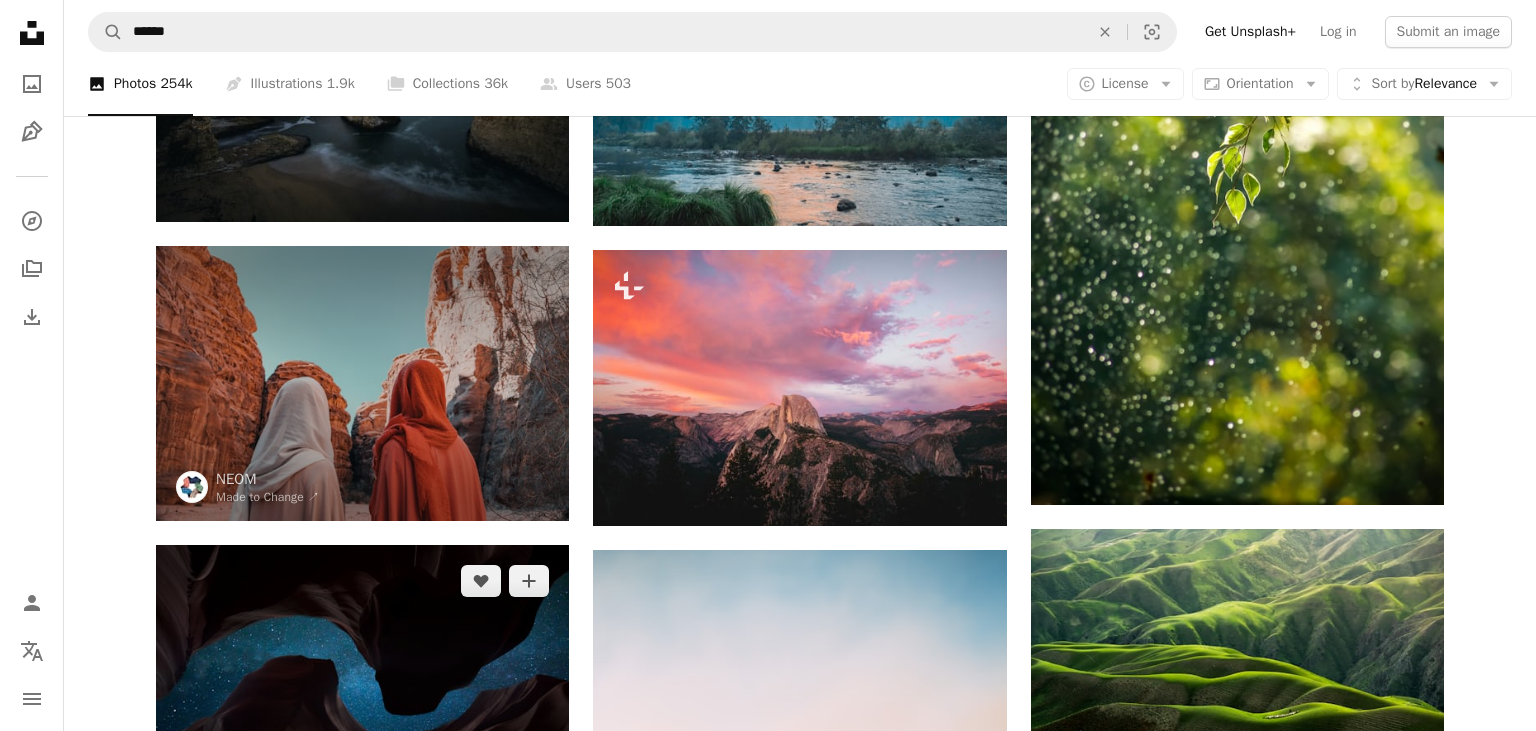 scroll, scrollTop: 4329, scrollLeft: 0, axis: vertical 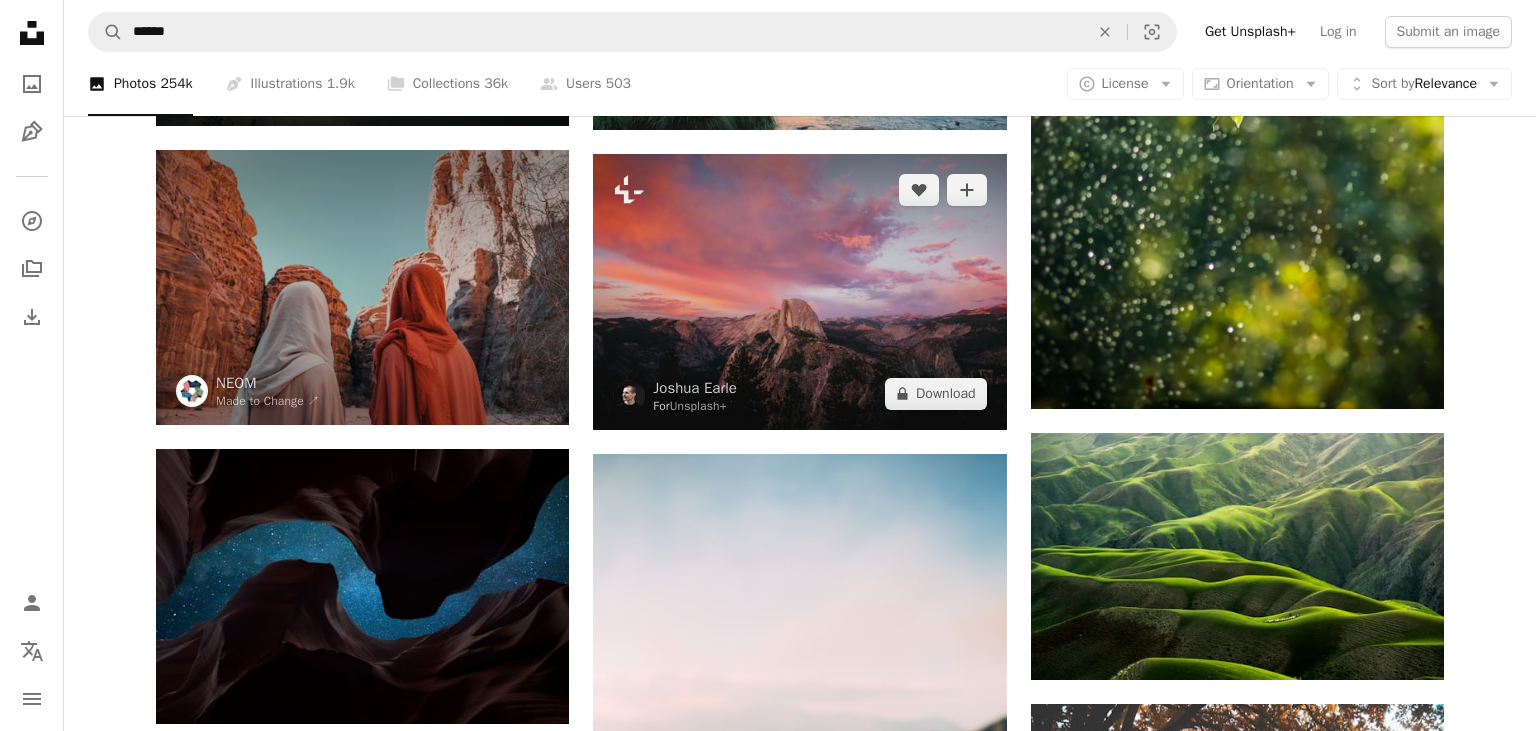 click at bounding box center [799, 291] 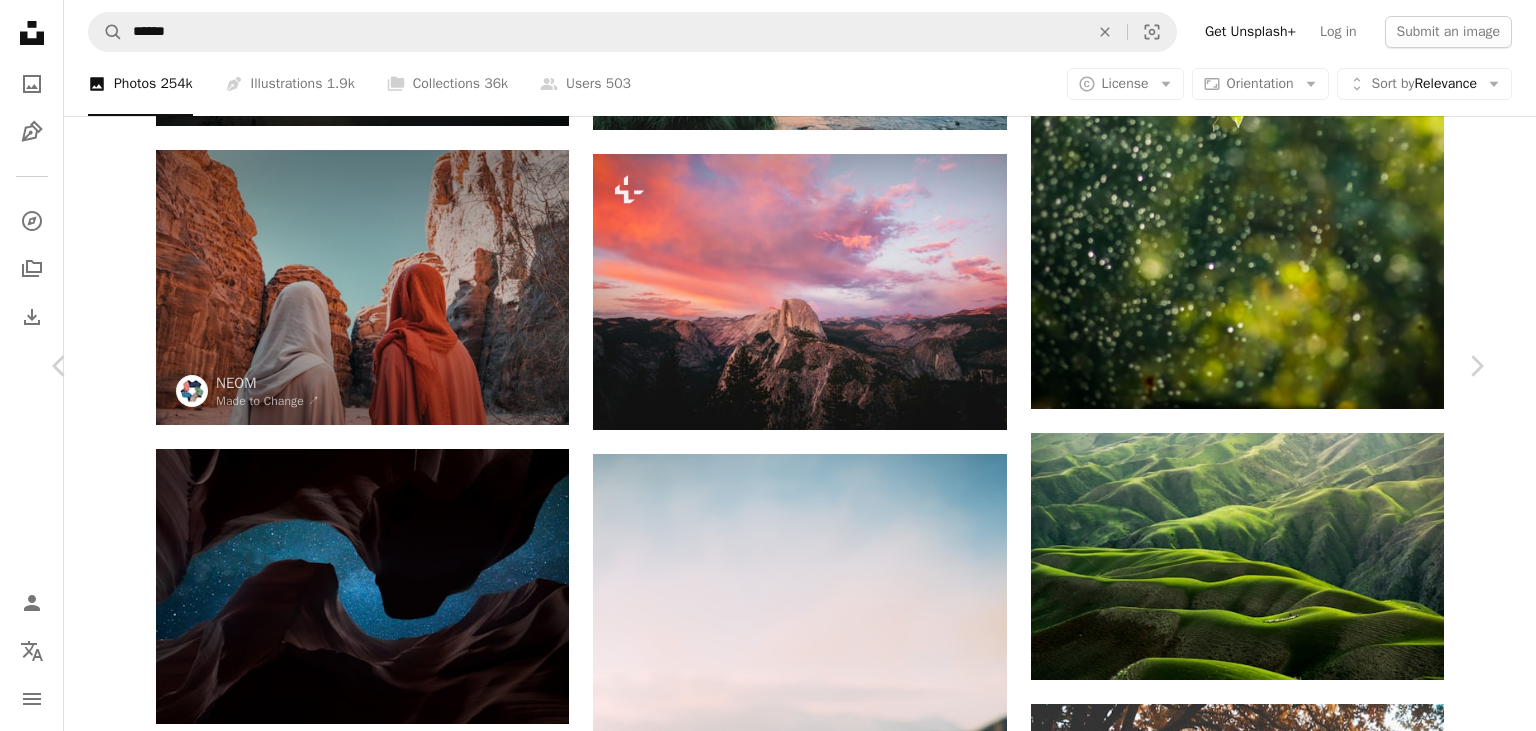 click on "An X shape" at bounding box center [20, 20] 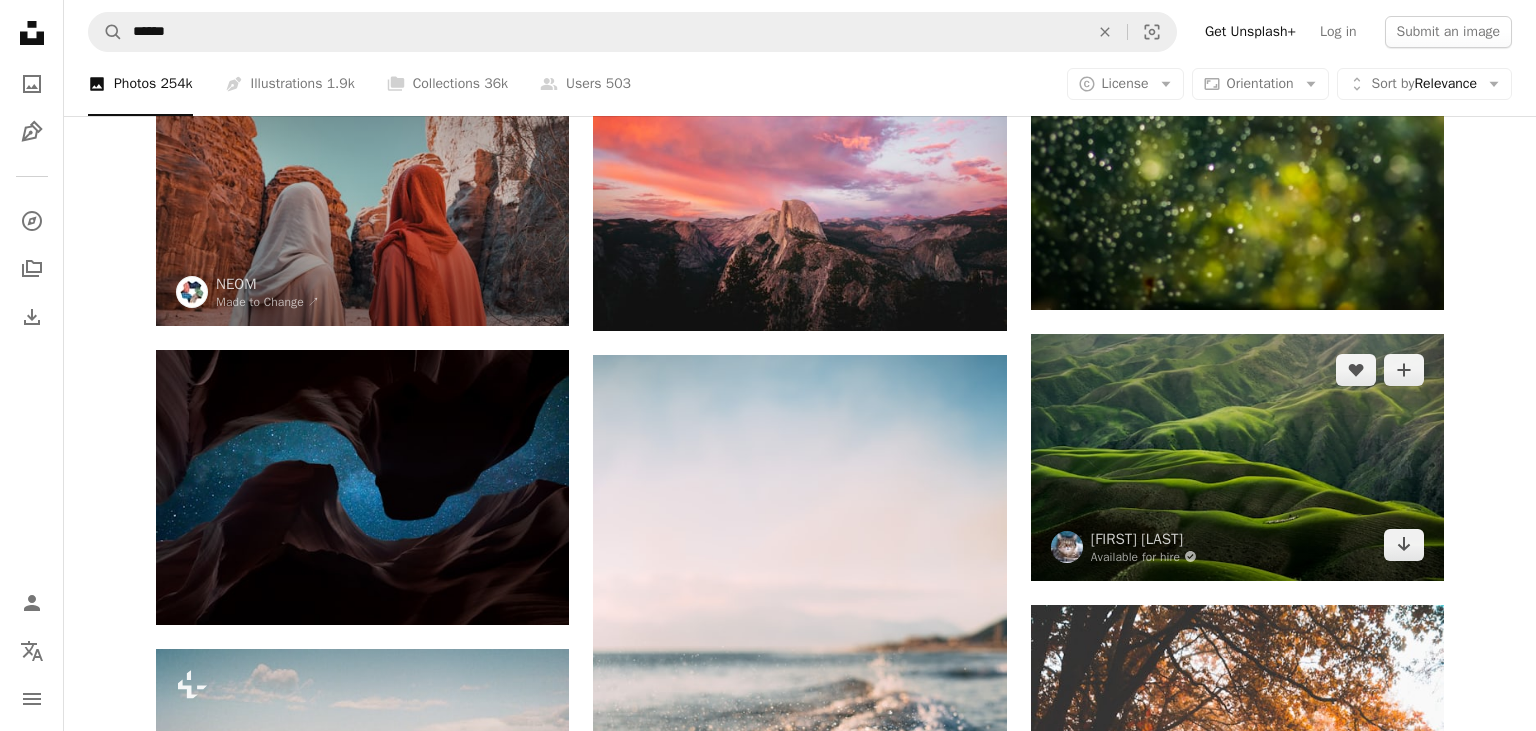 scroll, scrollTop: 4435, scrollLeft: 0, axis: vertical 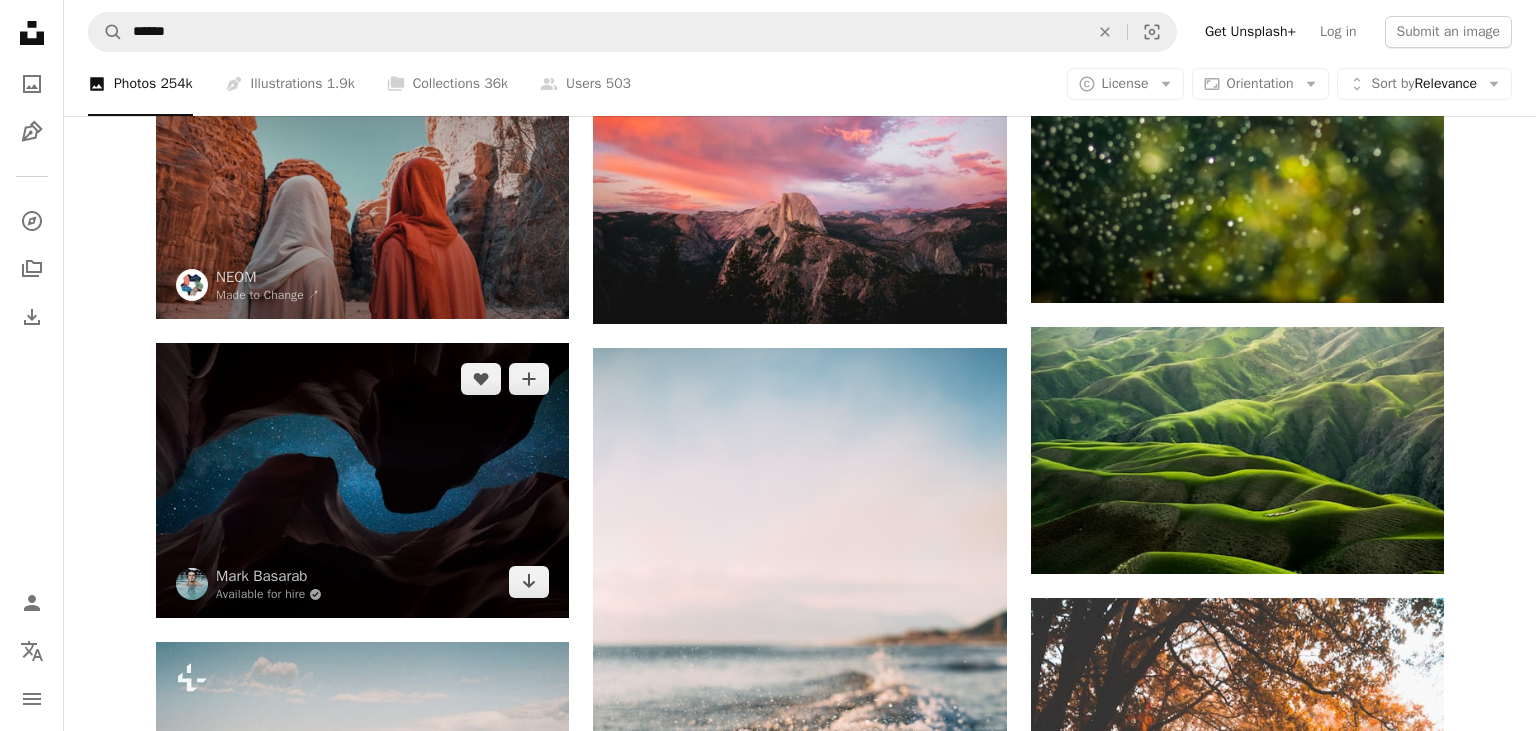 click at bounding box center (362, 480) 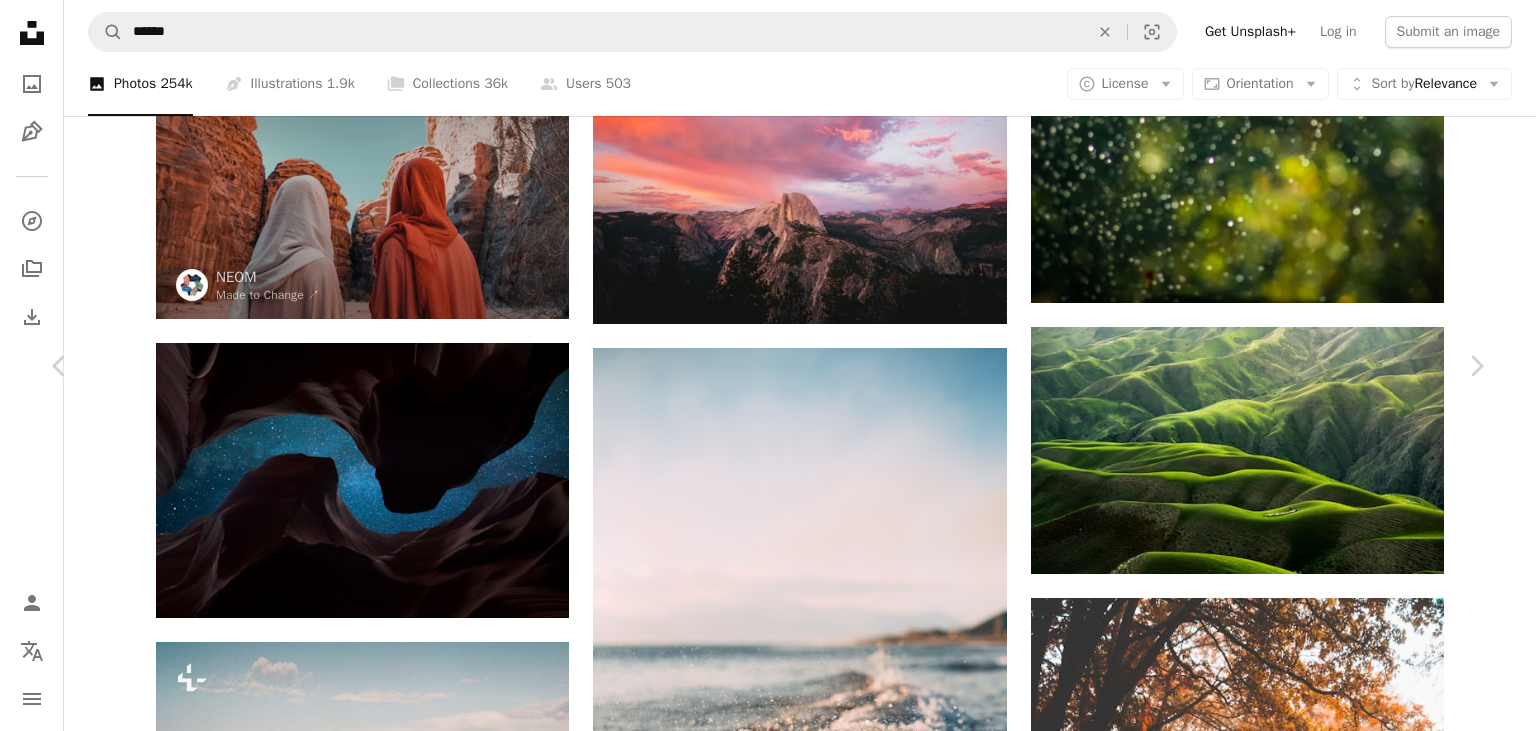 click on "Download free" at bounding box center (1287, 5174) 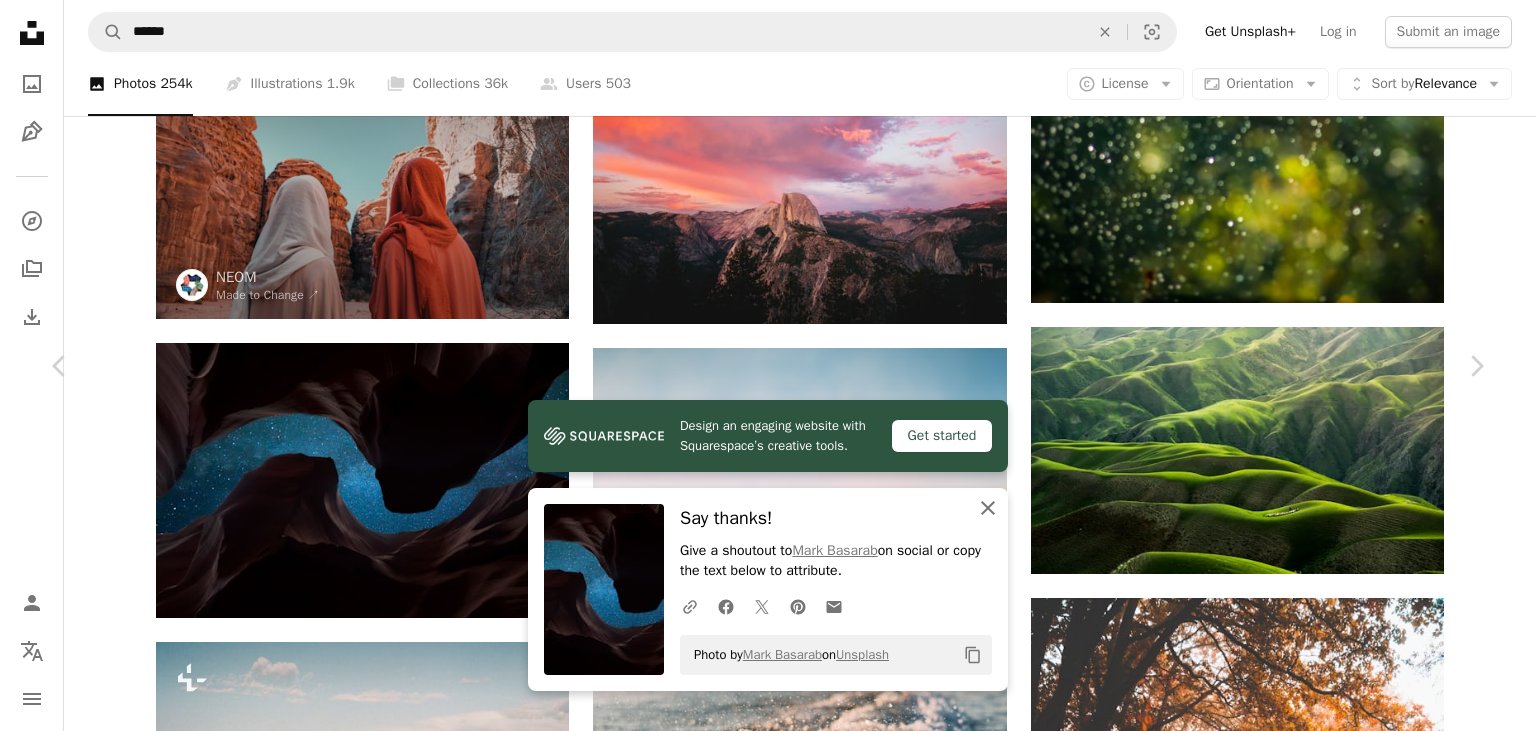 scroll, scrollTop: 240, scrollLeft: 0, axis: vertical 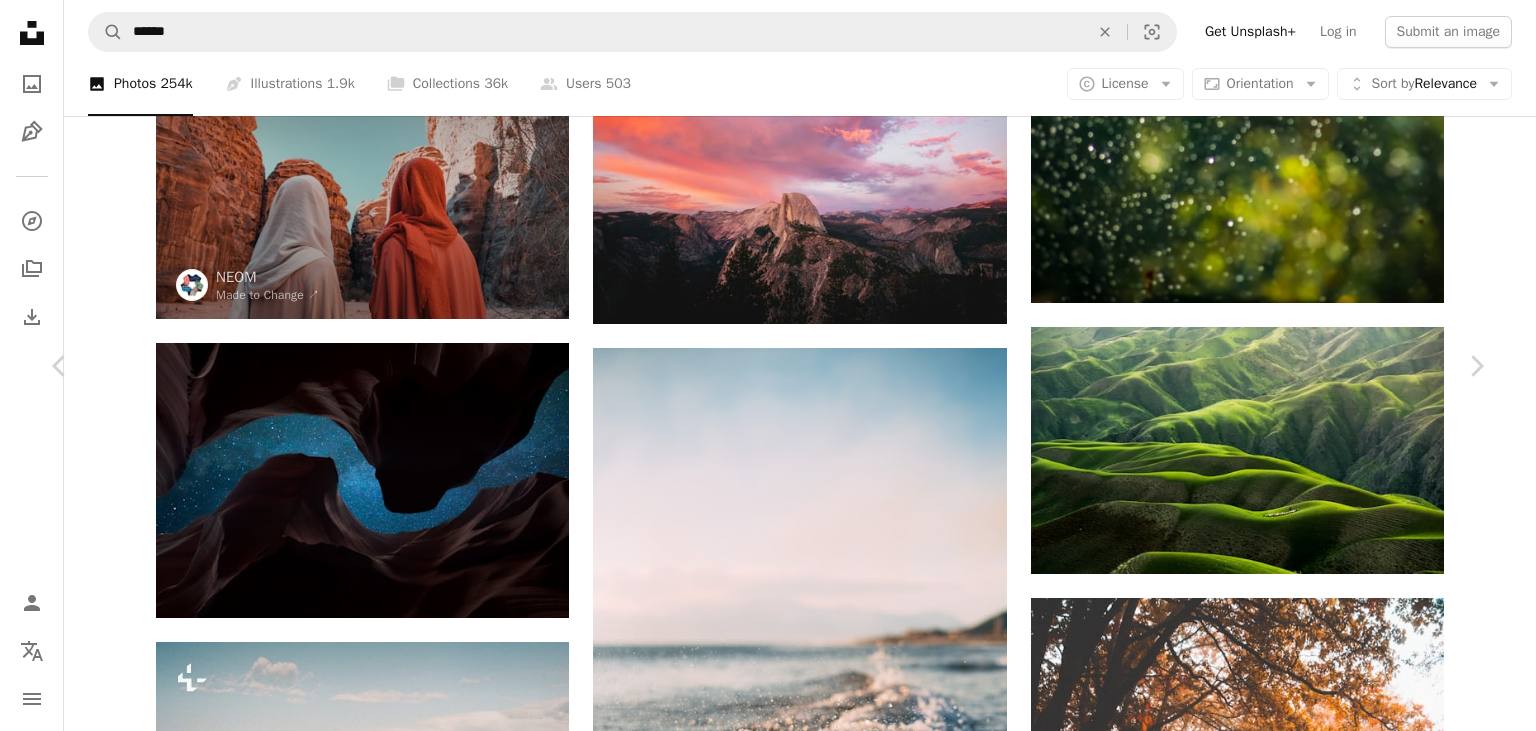 click at bounding box center (603, 5493) 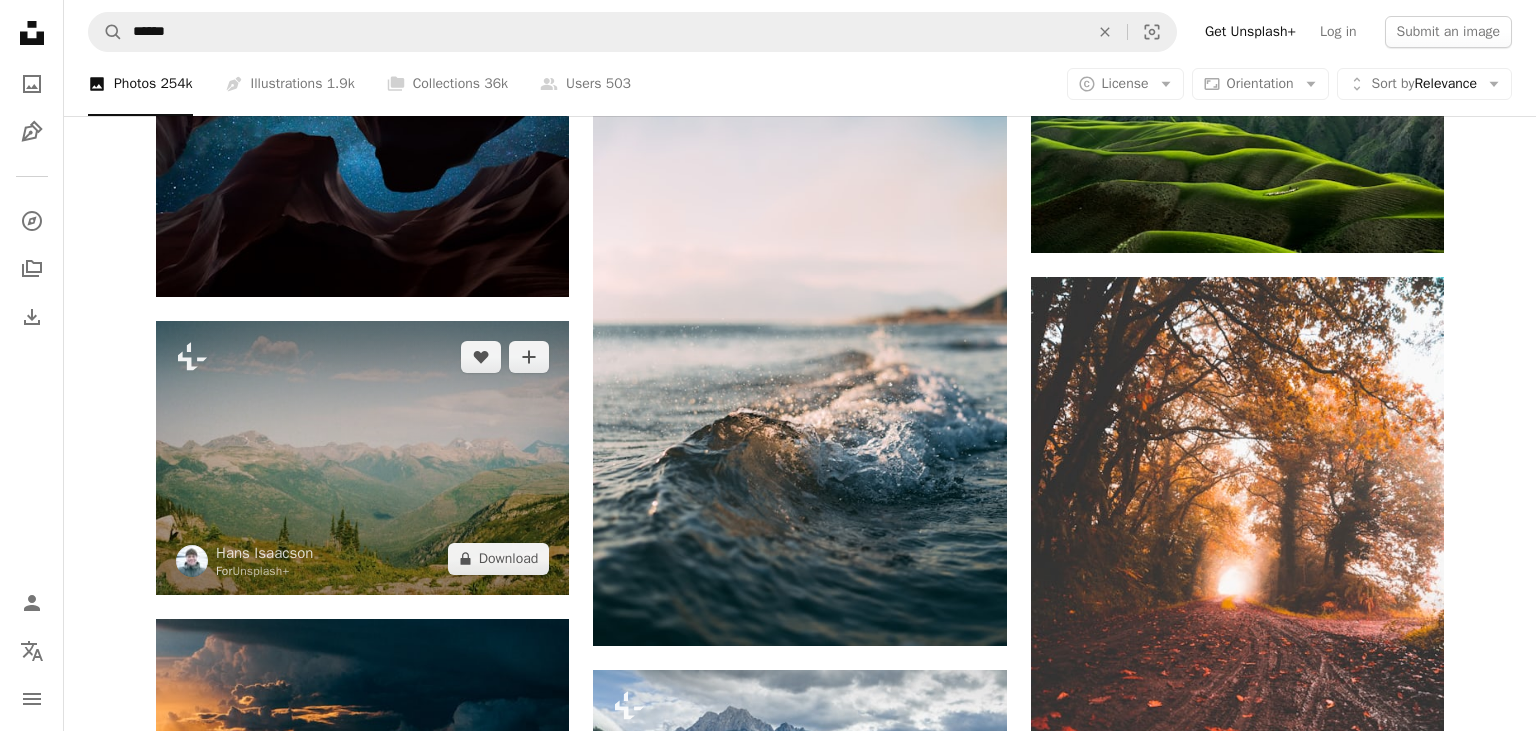 scroll, scrollTop: 4752, scrollLeft: 0, axis: vertical 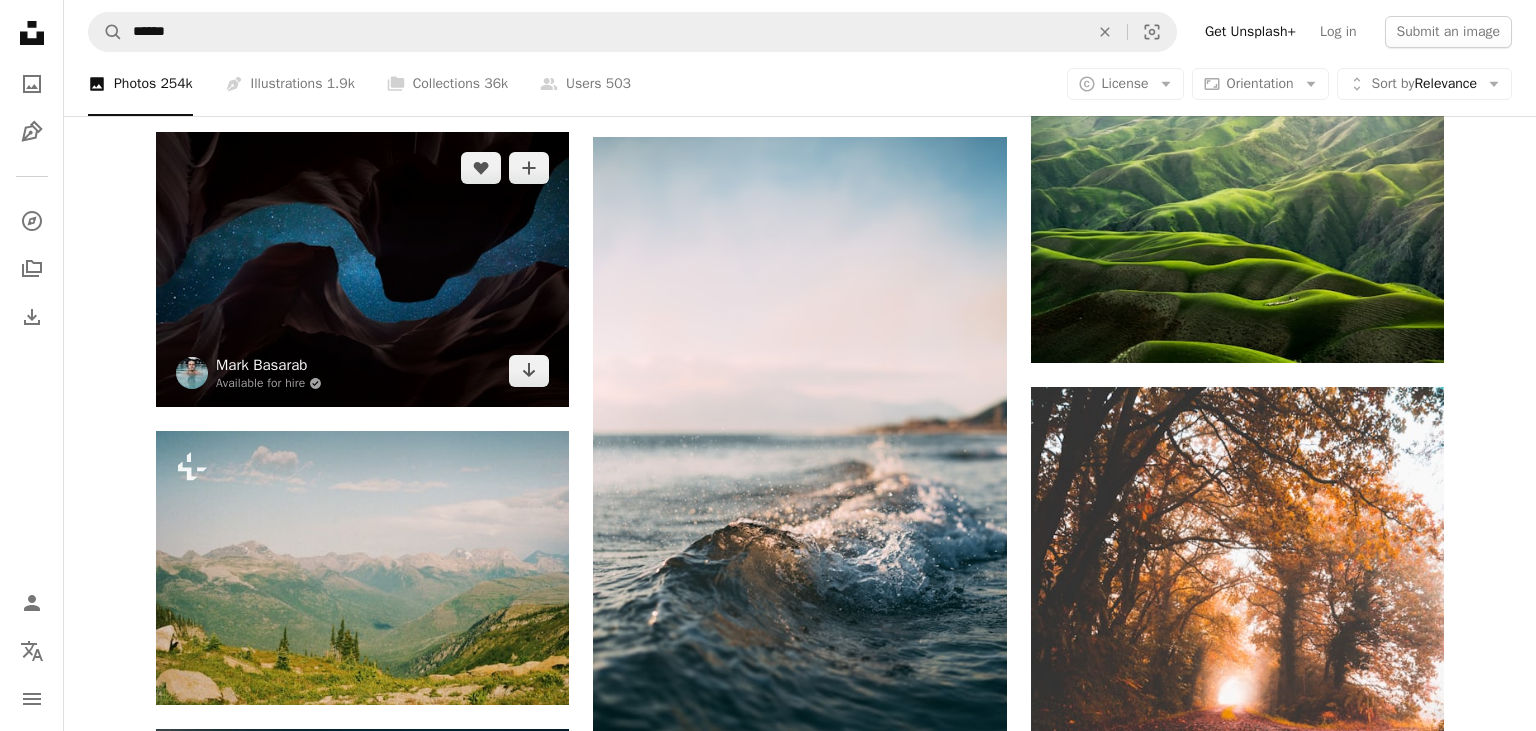 click at bounding box center [362, 269] 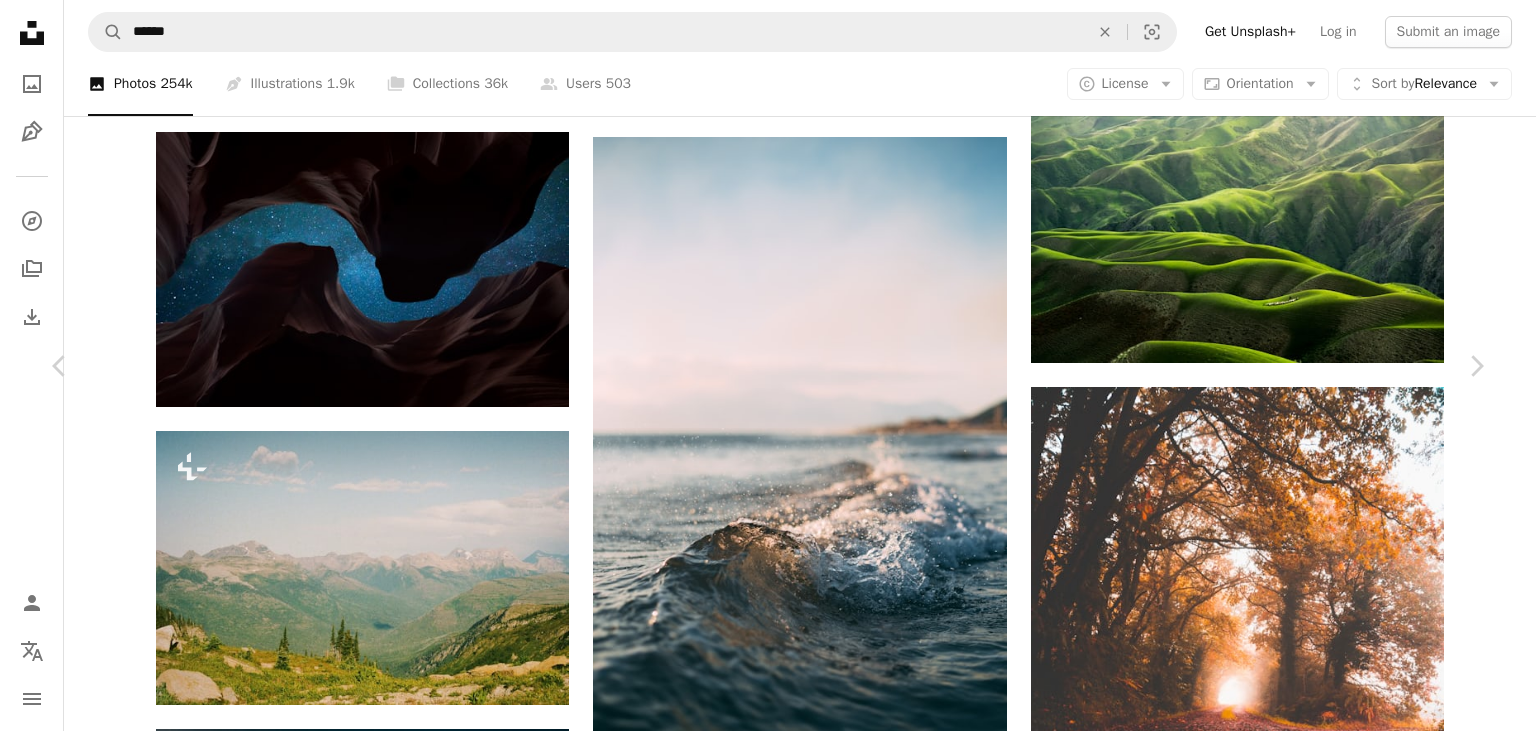 scroll, scrollTop: 1320, scrollLeft: 0, axis: vertical 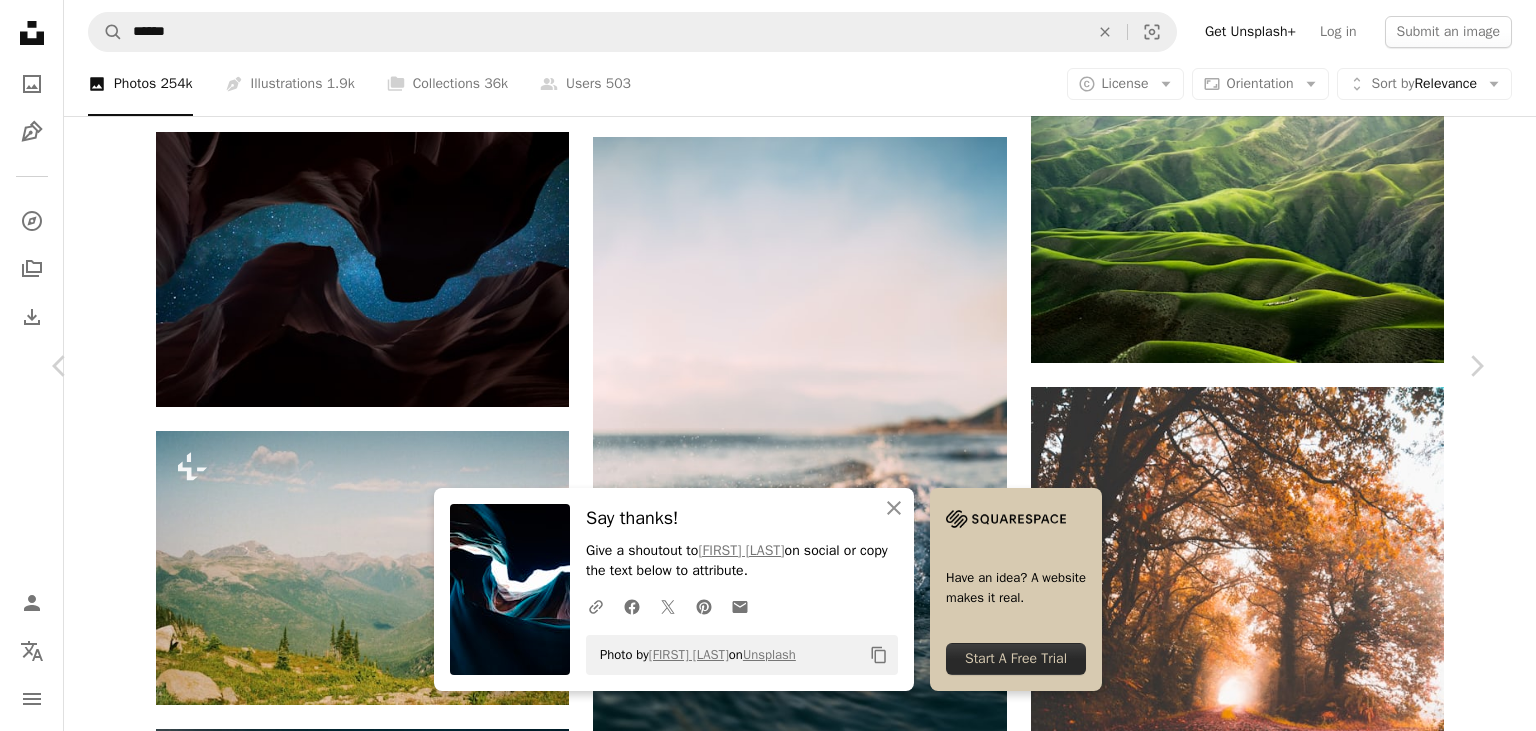 click on "An X shape" at bounding box center (20, 20) 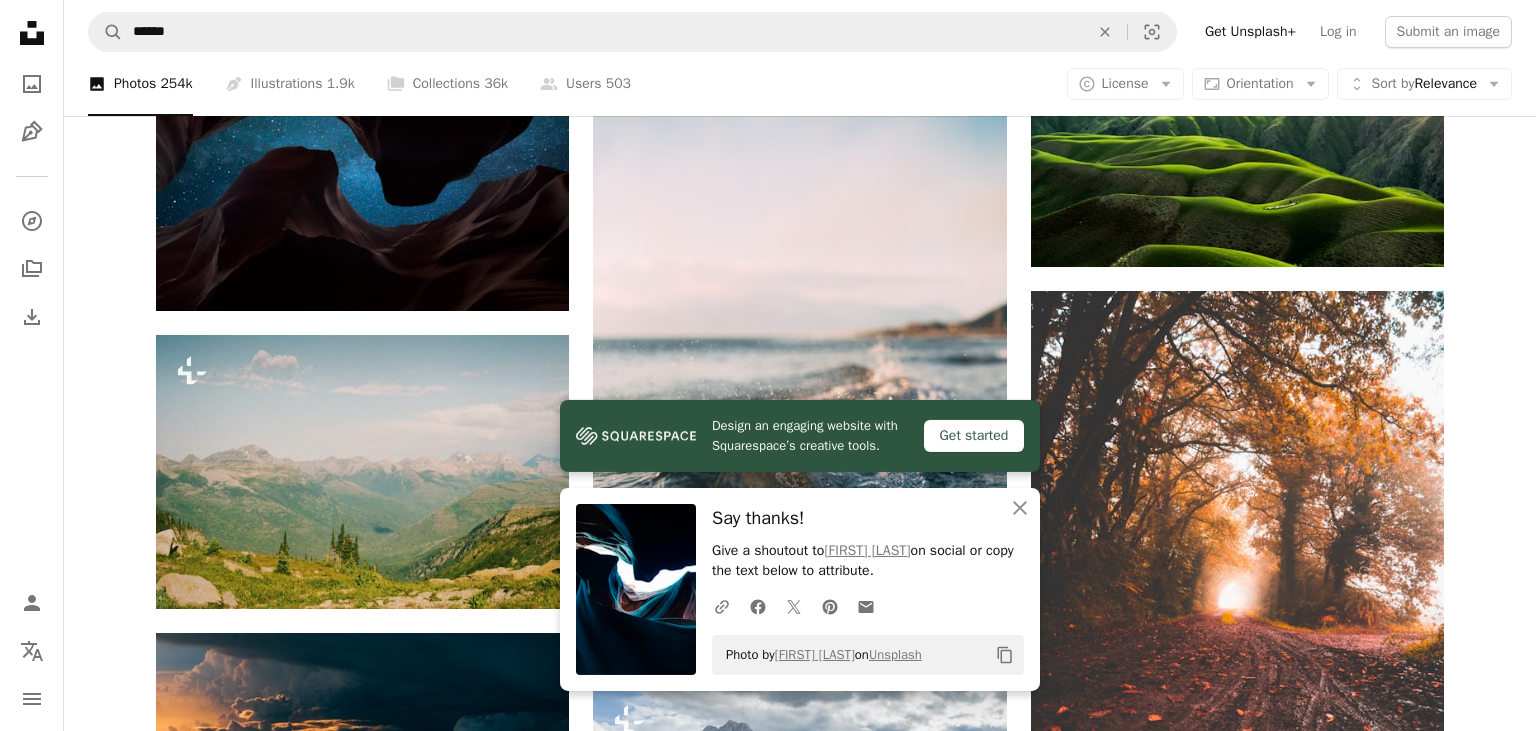 scroll, scrollTop: 4752, scrollLeft: 0, axis: vertical 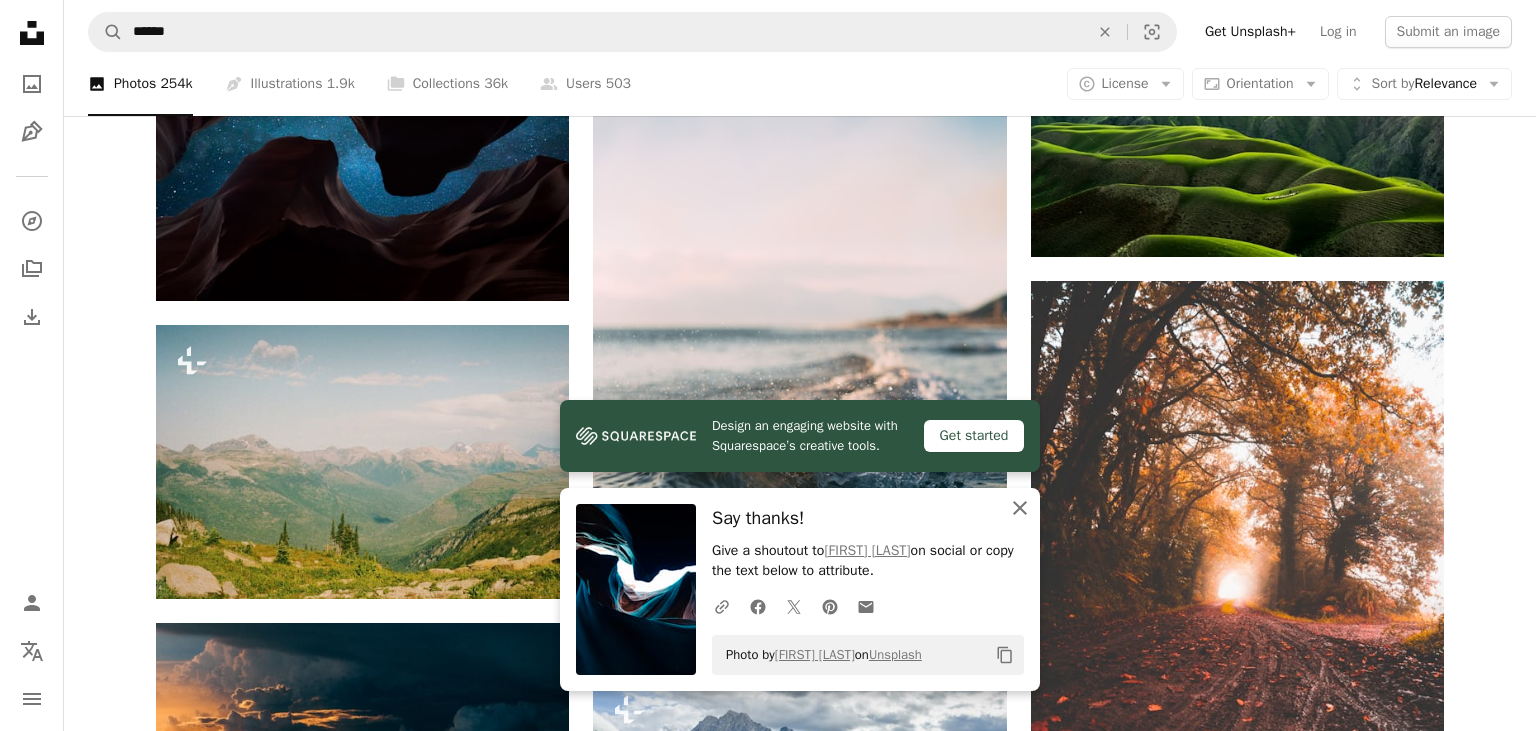 click on "An X shape" 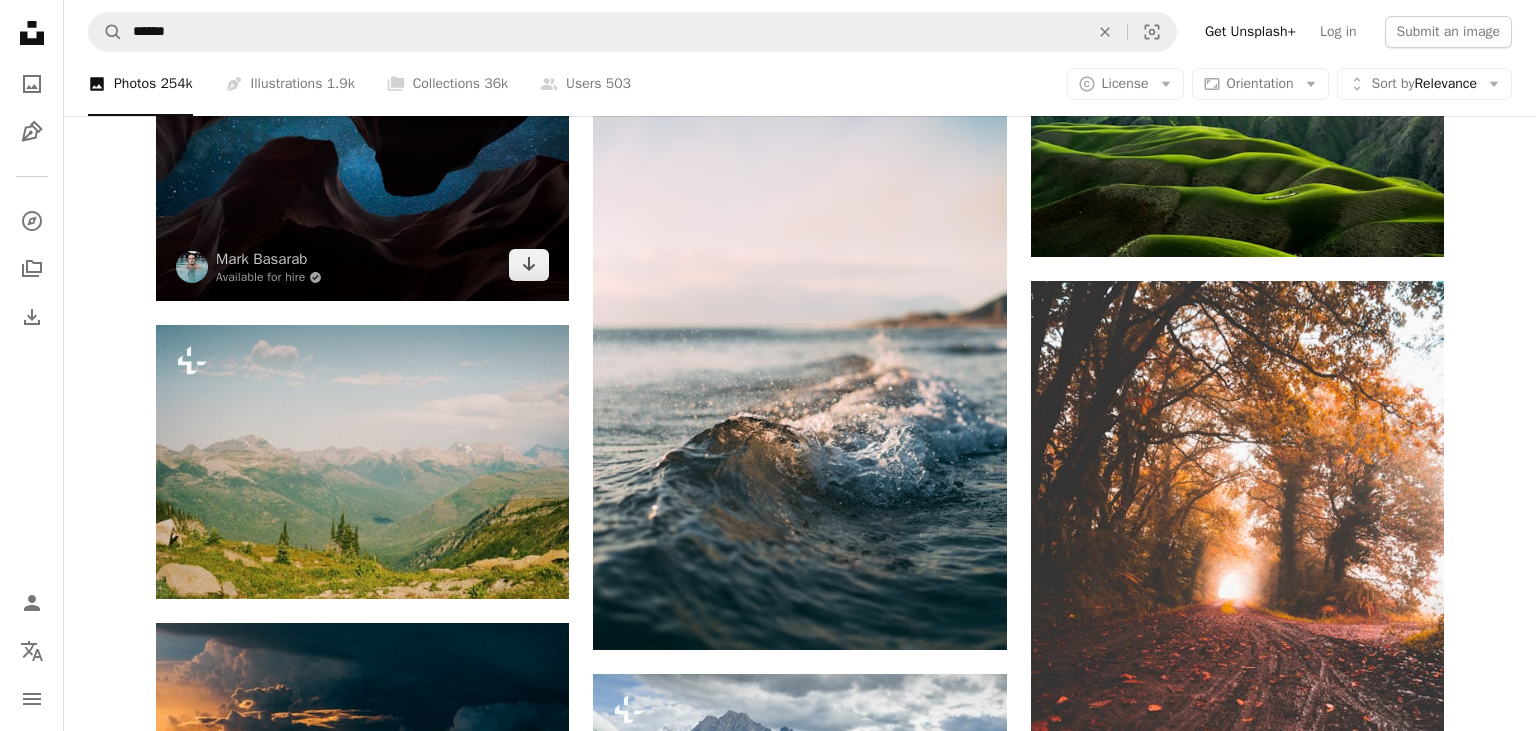 click at bounding box center [362, 163] 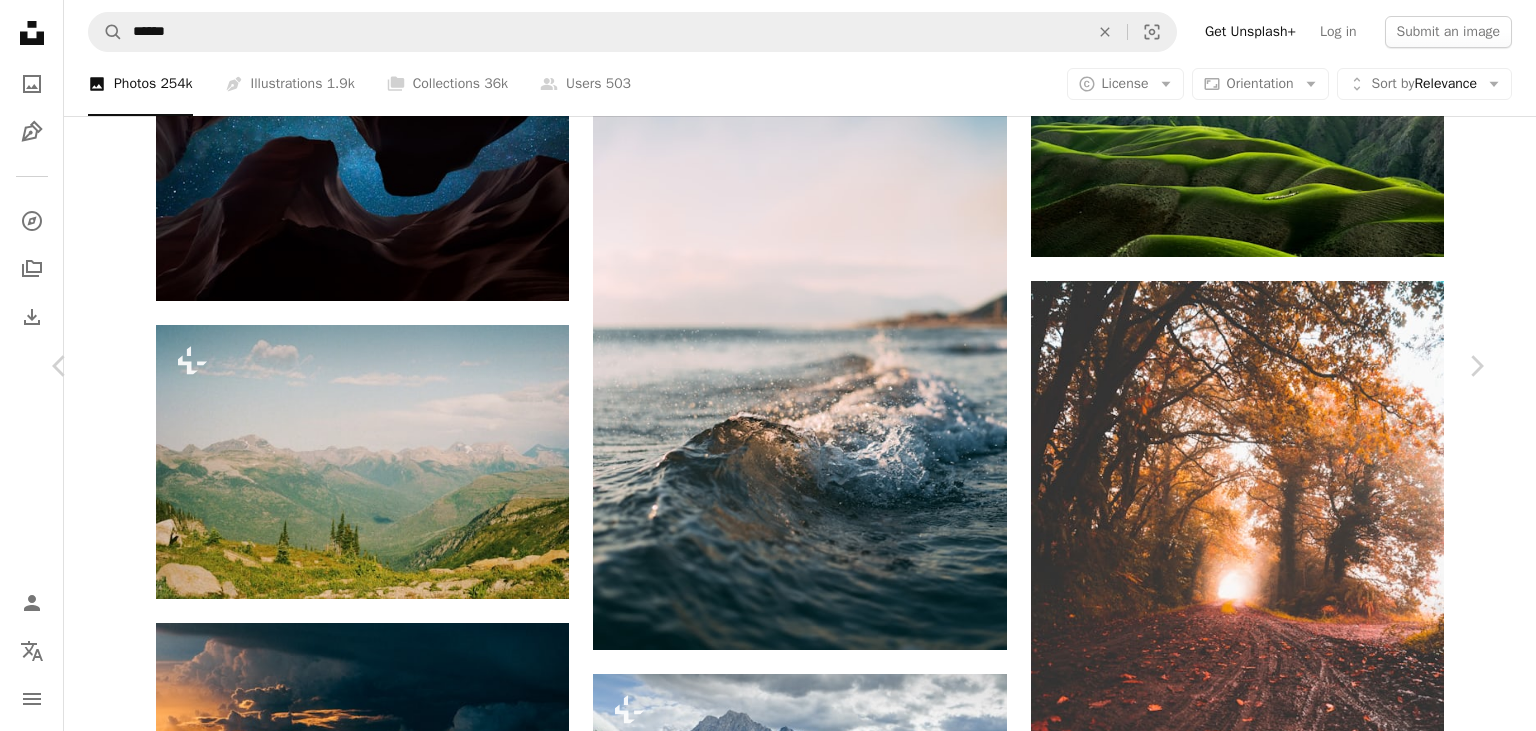 scroll, scrollTop: 3120, scrollLeft: 0, axis: vertical 